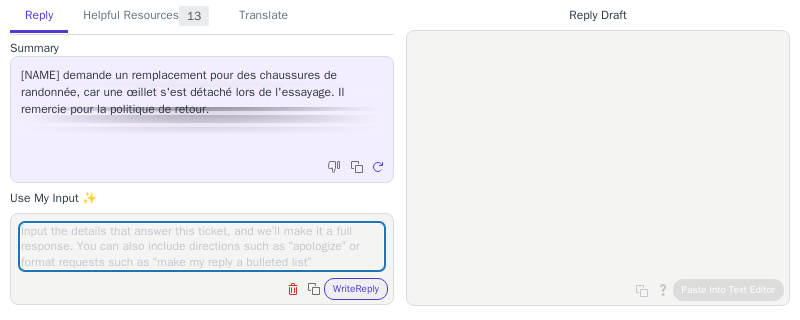 scroll, scrollTop: 0, scrollLeft: 0, axis: both 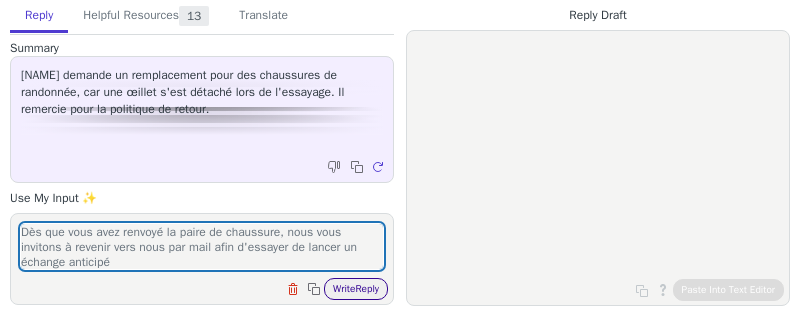 click on "Write  Reply" at bounding box center (356, 289) 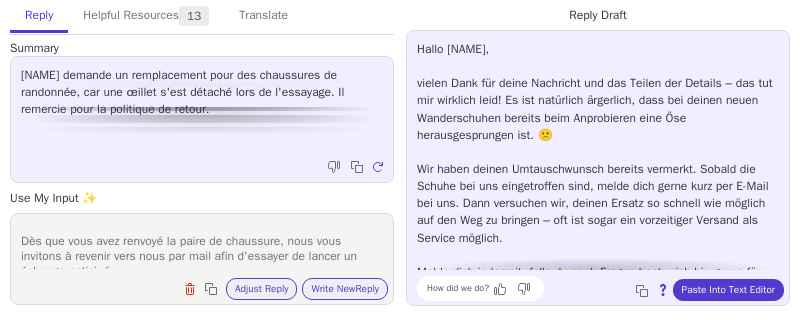 scroll, scrollTop: 62, scrollLeft: 0, axis: vertical 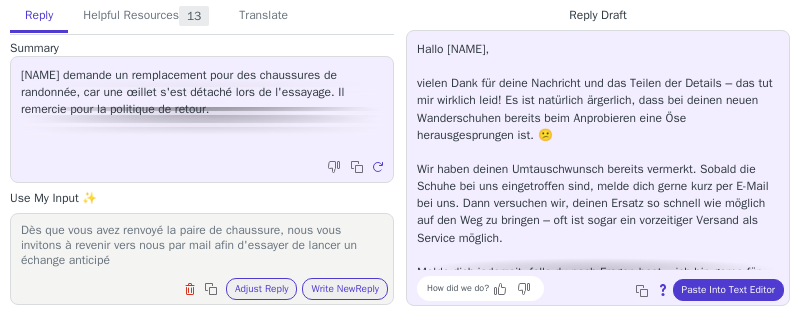 drag, startPoint x: 142, startPoint y: 253, endPoint x: 13, endPoint y: 235, distance: 130.24976 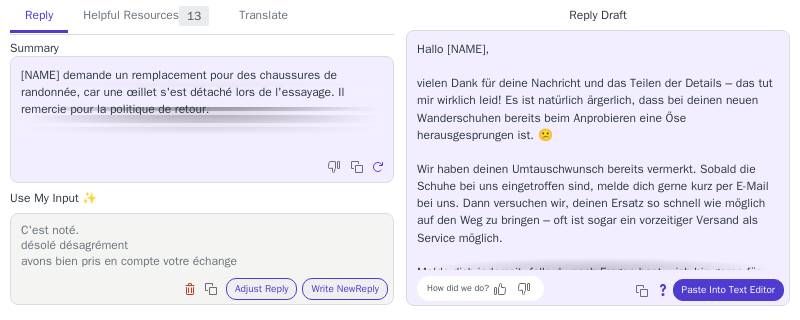 scroll, scrollTop: 31, scrollLeft: 0, axis: vertical 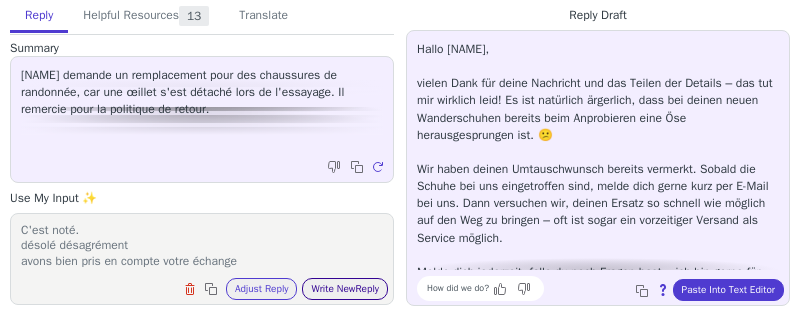 type on "C'est noté.
désolé désagrément
avons bien pris en compte votre échange" 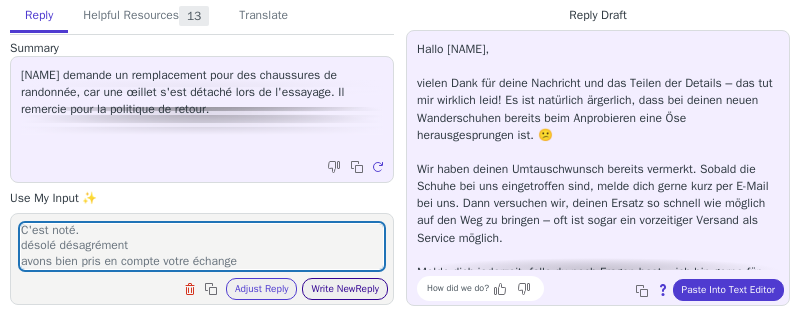 click on "Write New  Reply" at bounding box center (345, 289) 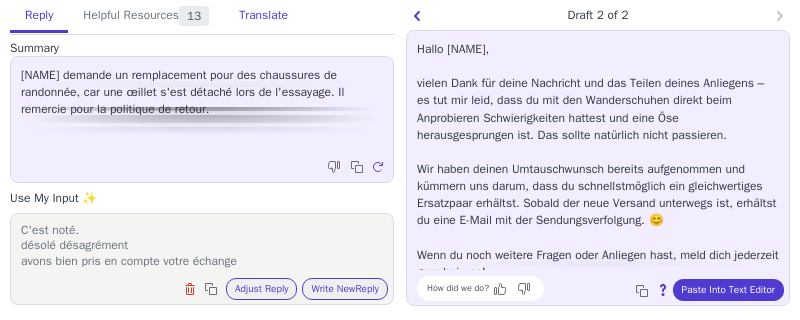 click on "Translate" at bounding box center (263, 16) 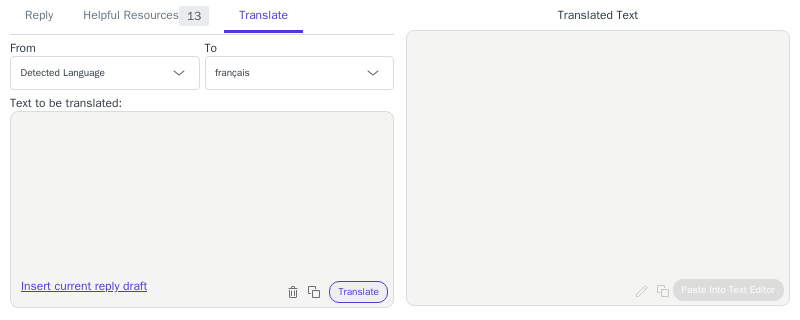 drag, startPoint x: 142, startPoint y: 280, endPoint x: 155, endPoint y: 280, distance: 13 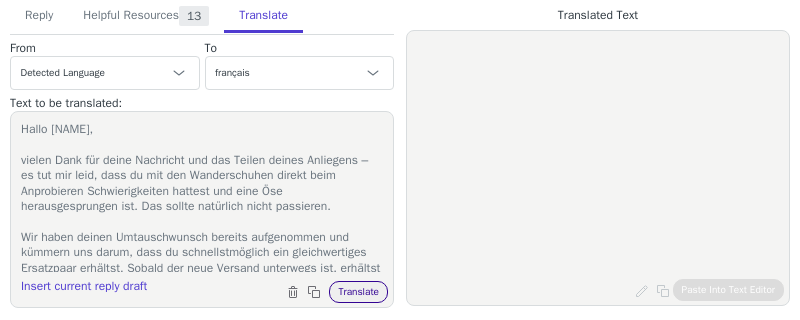 click on "Translate" at bounding box center (358, 292) 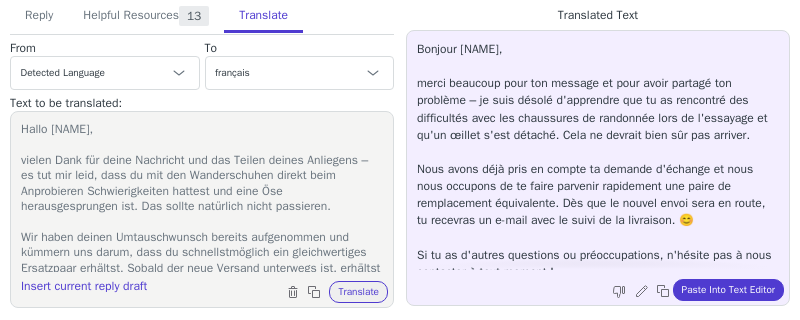 scroll, scrollTop: 28, scrollLeft: 0, axis: vertical 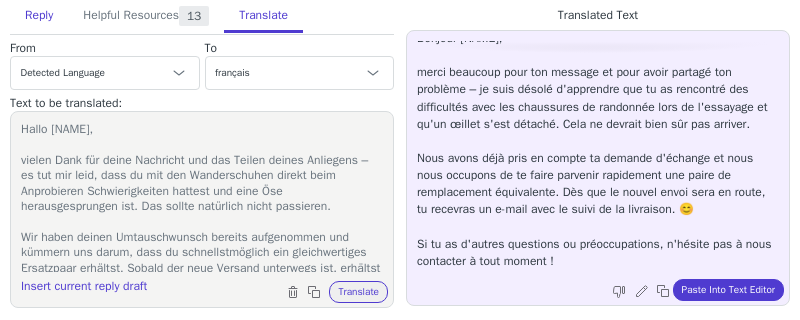 click on "Reply" at bounding box center (39, 16) 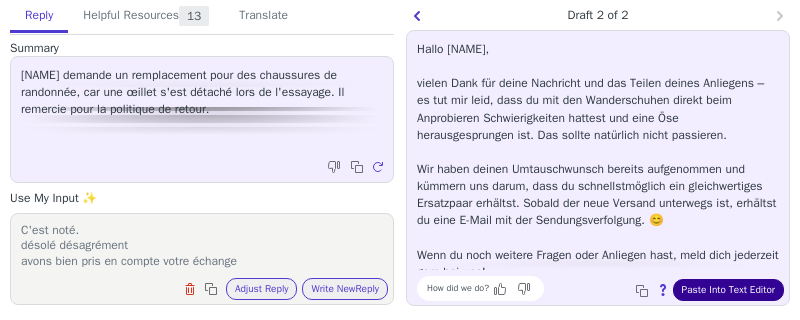 click on "Paste Into Text Editor" at bounding box center [728, 290] 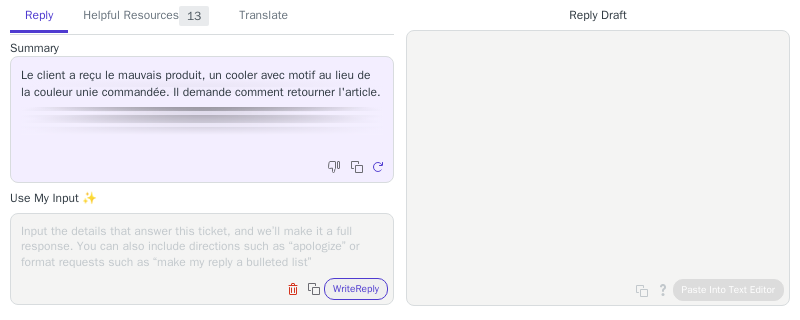 scroll, scrollTop: 0, scrollLeft: 0, axis: both 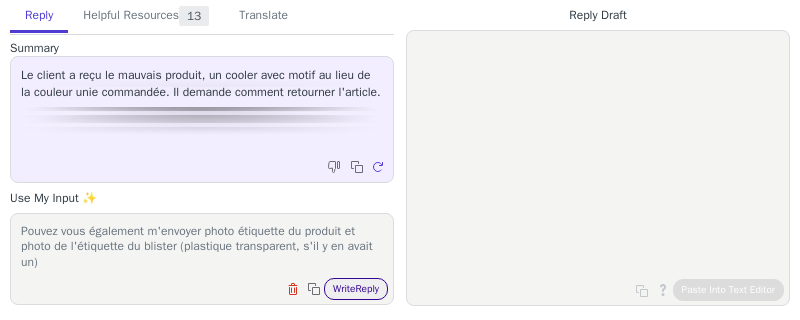 type on "sommes désolés.
Pouvez vous envoyer photo de l'article que vous avez reçu.
Pouvez vous également m'envoyer photo étiquette du produit et photo de l'étiquette du blister (plastique transparent, s'il y en avait un)" 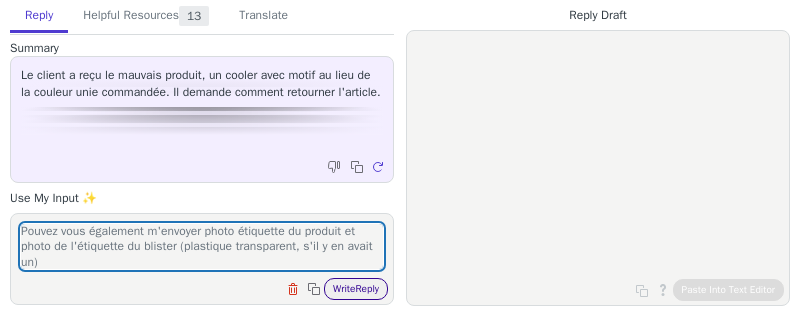 click on "Write  Reply" at bounding box center [356, 289] 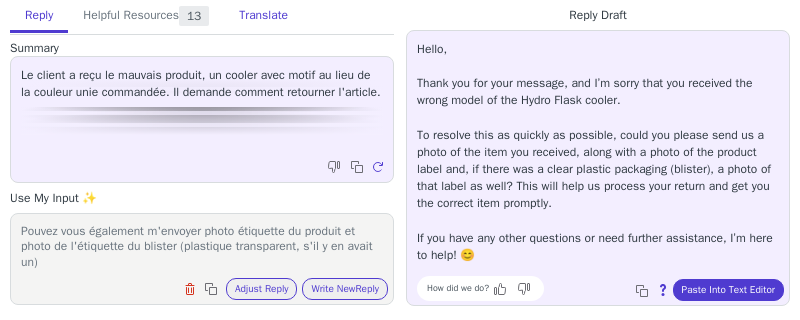 click on "Translate" at bounding box center [263, 16] 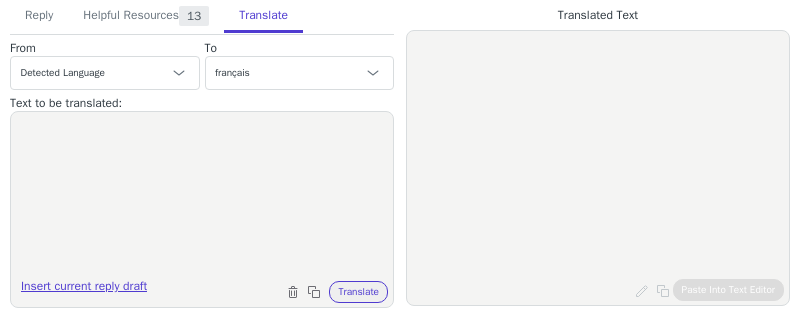 click on "Insert current reply draft" at bounding box center [84, 290] 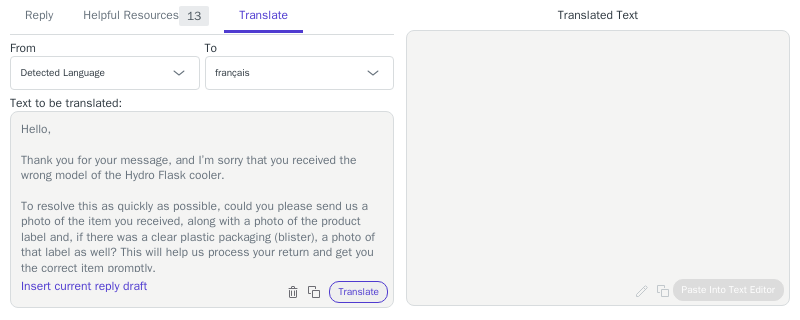 click on "Insert current reply draft Clear text Copy to clipboard Translate" at bounding box center [212, 290] 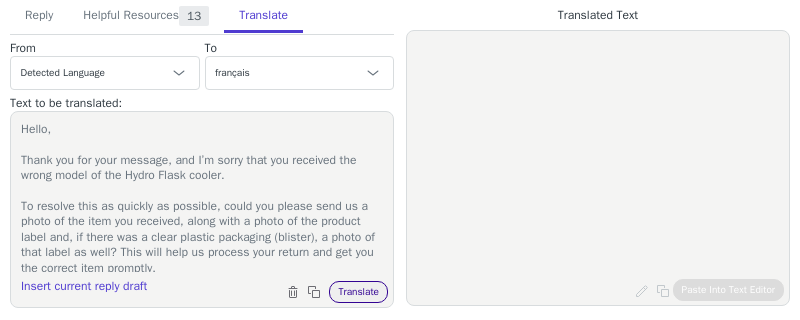 click on "Translate" at bounding box center (358, 292) 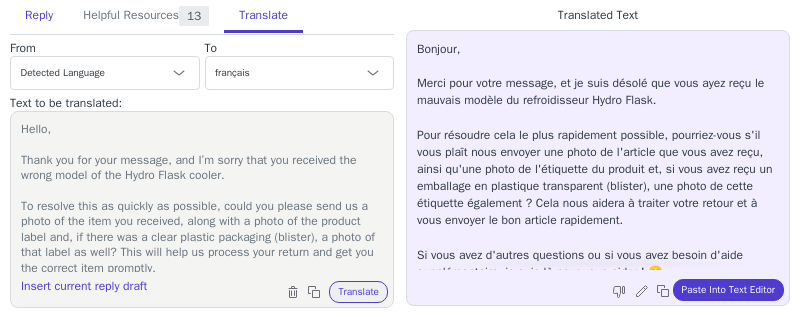 click on "Reply" at bounding box center (39, 16) 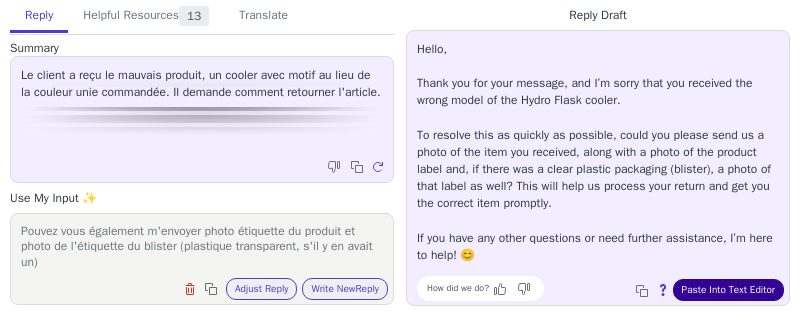 click on "Paste Into Text Editor" at bounding box center [728, 290] 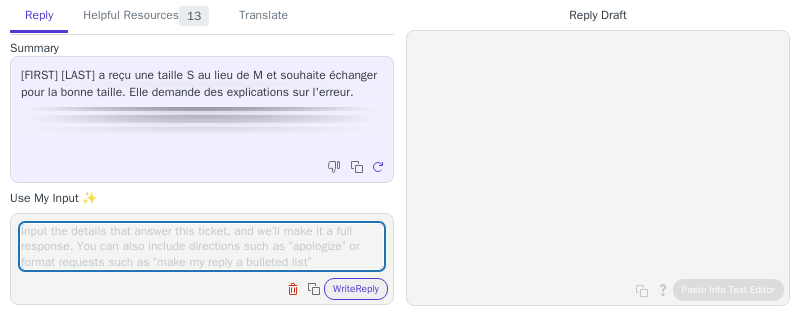 scroll, scrollTop: 0, scrollLeft: 0, axis: both 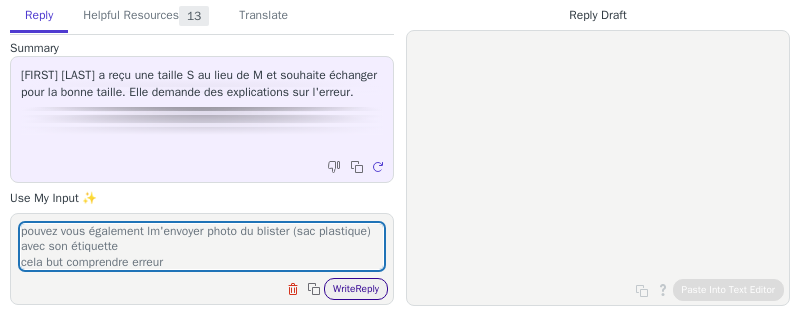 type on "Pourriez vous m'envoyer photo de l'article et de toutes les étiquettes. cela dans but comprendre erreur.
pouvez vous également lm'envoyer photo du blister (sac plastique) avec son étiquette
cela but comprendre erreur" 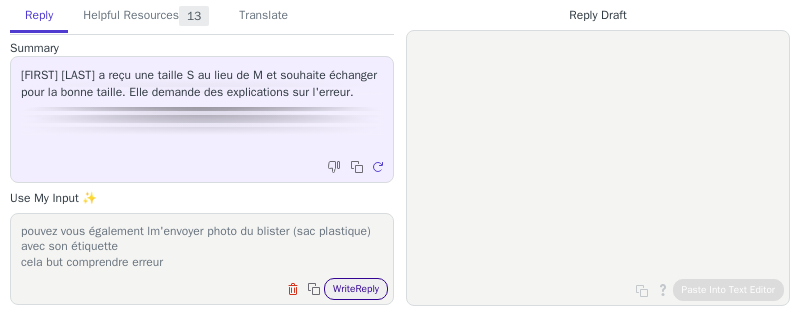 click on "Write  Reply" at bounding box center (356, 289) 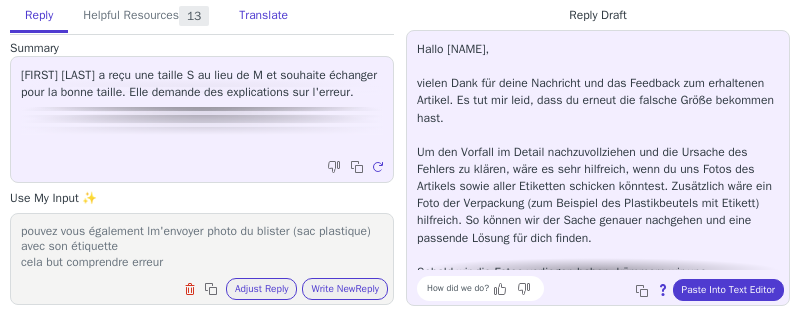 drag, startPoint x: 280, startPoint y: 14, endPoint x: 272, endPoint y: 22, distance: 11.313708 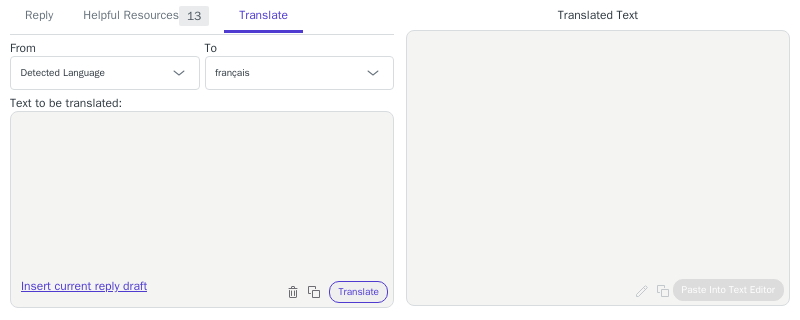 click on "Insert current reply draft" at bounding box center (84, 290) 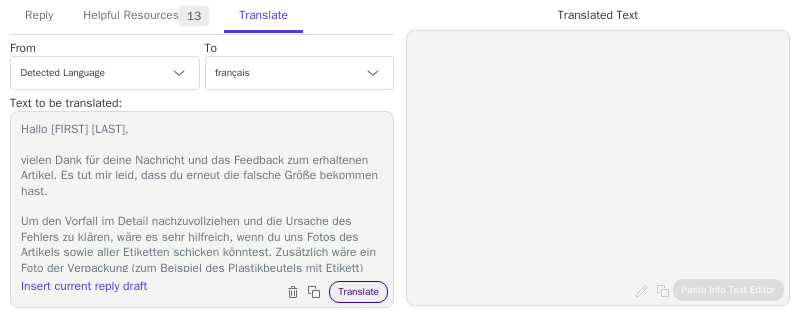 click on "Translate" at bounding box center [358, 292] 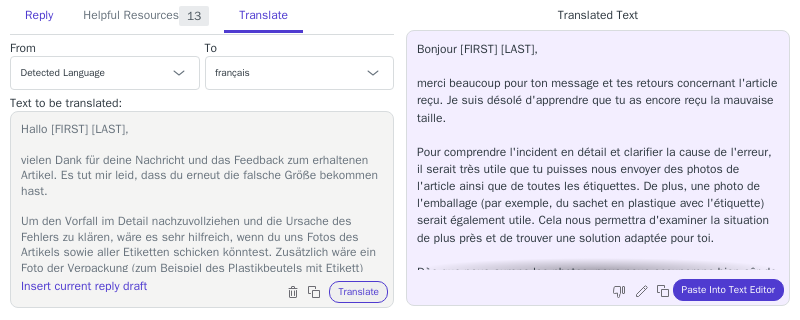 click on "Reply" at bounding box center (39, 16) 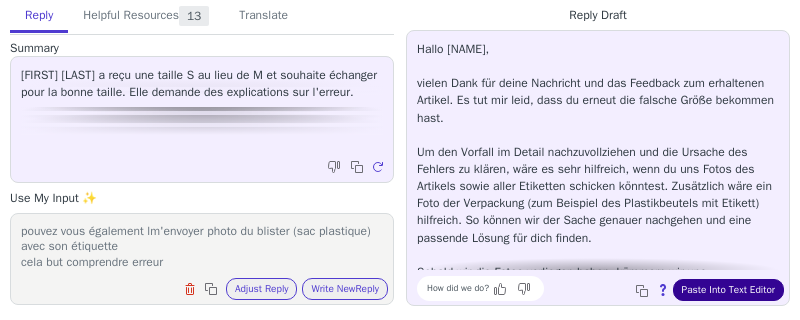 click on "Paste Into Text Editor" at bounding box center [728, 290] 